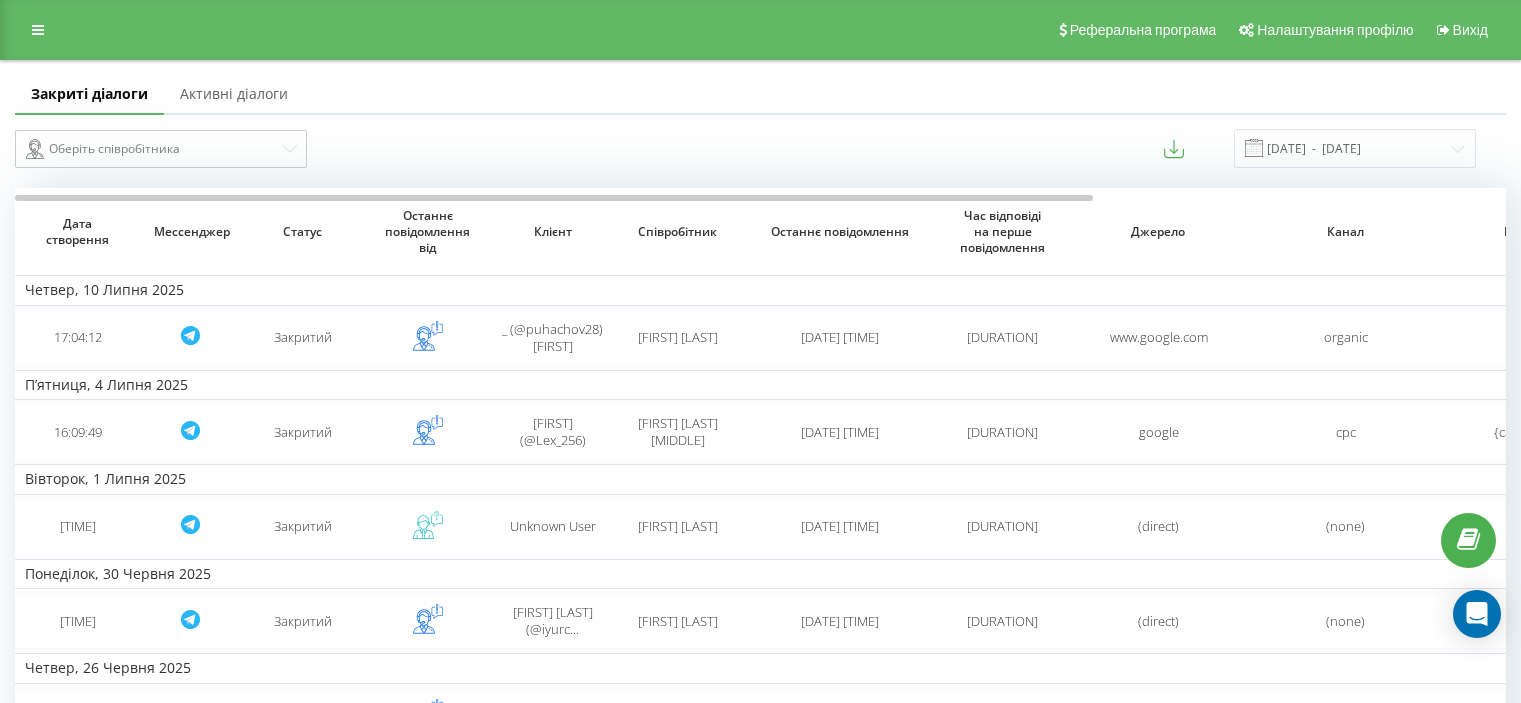 scroll, scrollTop: 0, scrollLeft: 0, axis: both 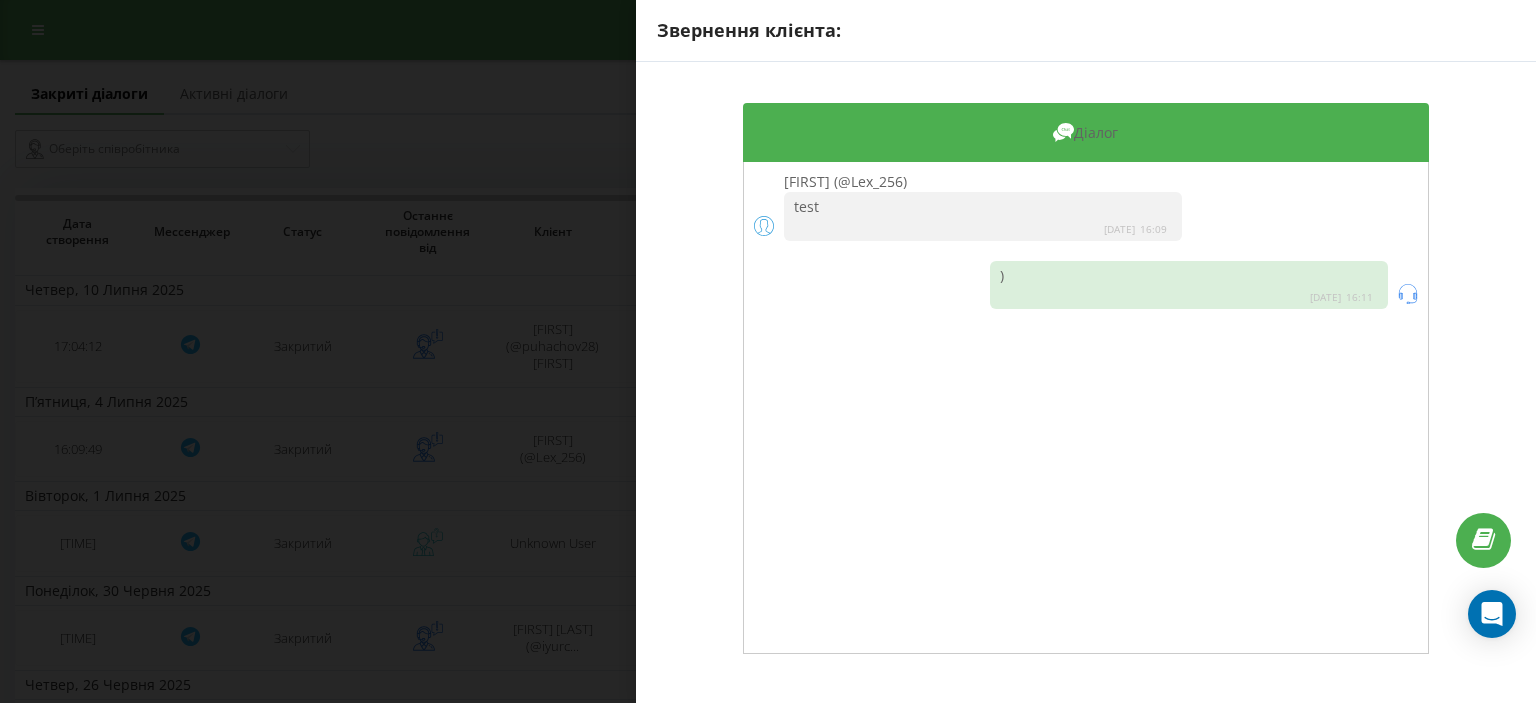 click on "Alex (@Lex_256) test 2025-07-04 16:09" at bounding box center (1086, 206) 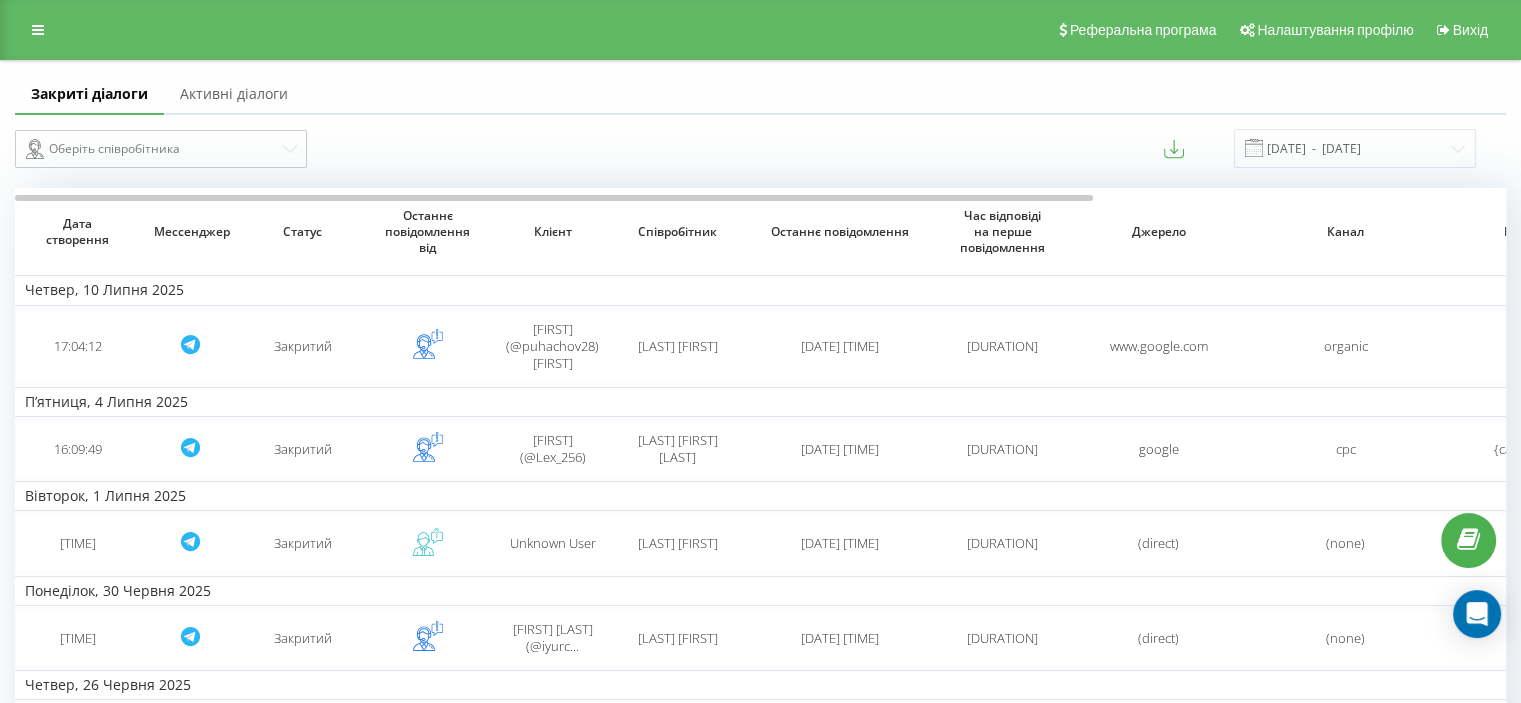 click on "Активні діалоги" at bounding box center [234, 95] 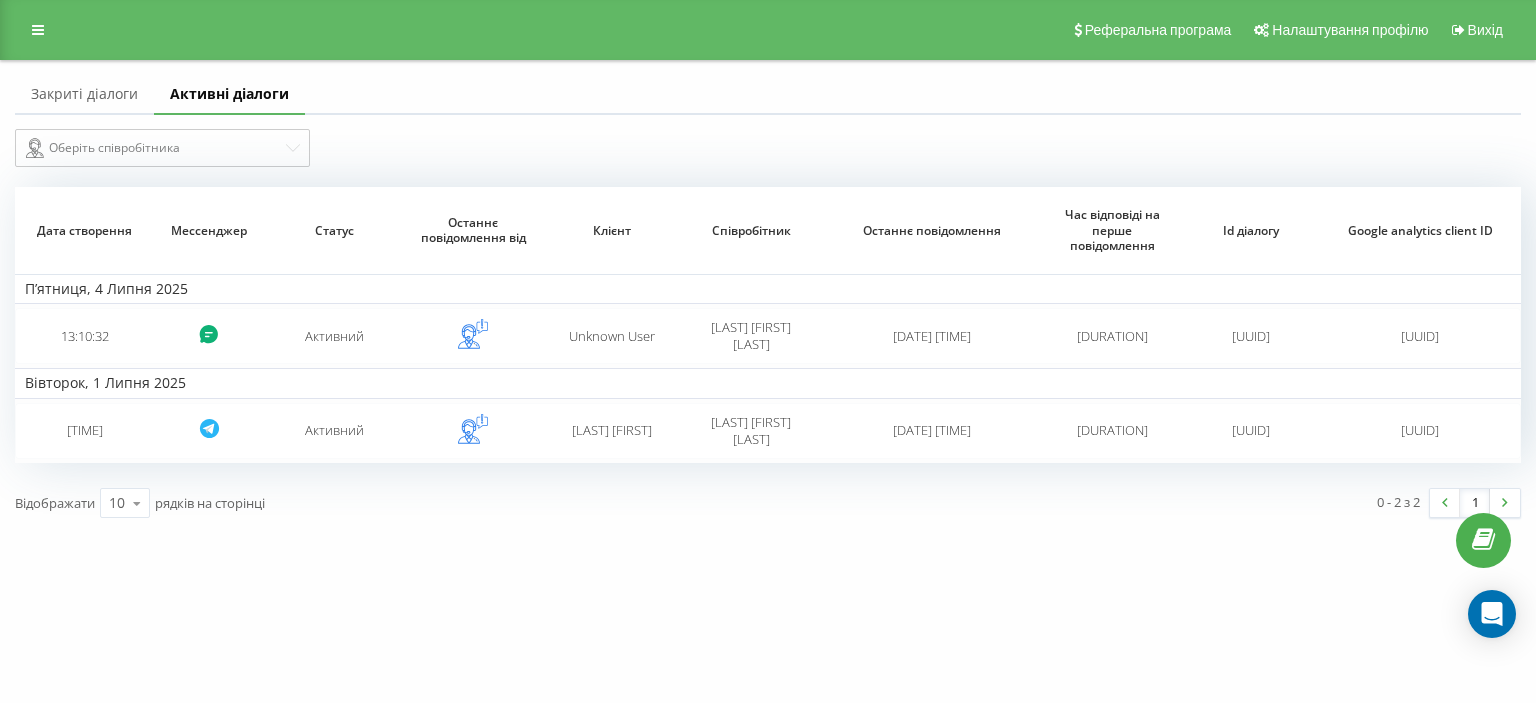 click on "Закриті діалоги" at bounding box center [84, 95] 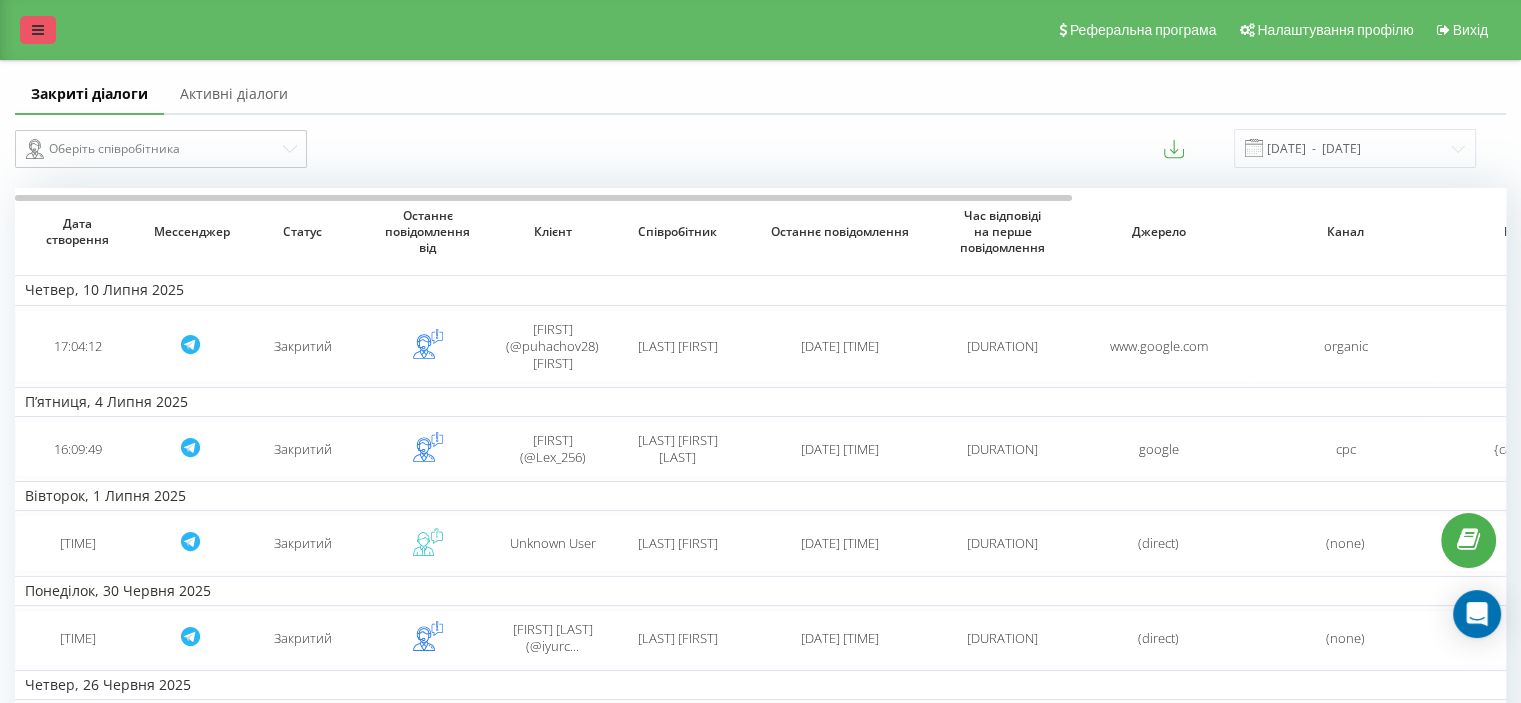 click at bounding box center [38, 30] 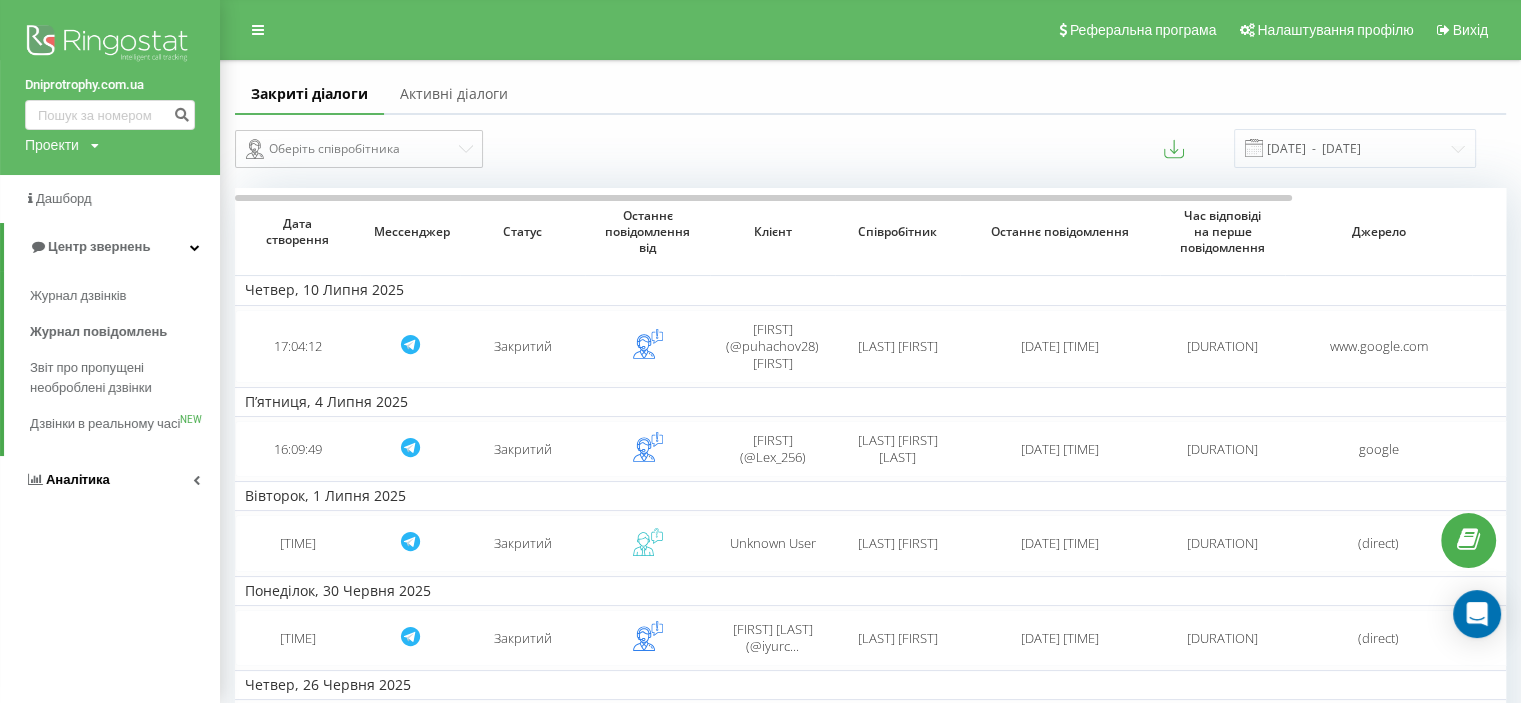 click on "Аналiтика" at bounding box center [78, 479] 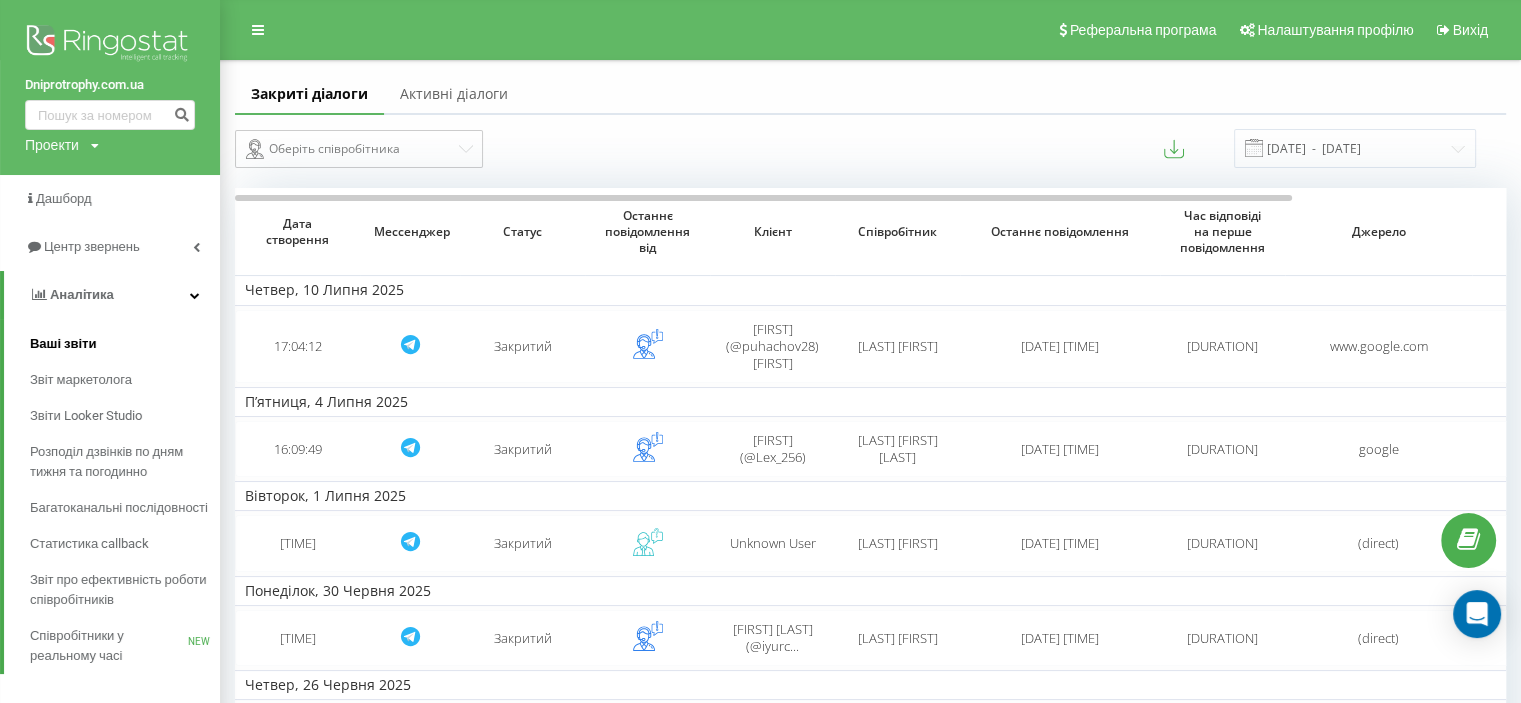 click on "Ваші звіти" at bounding box center [63, 344] 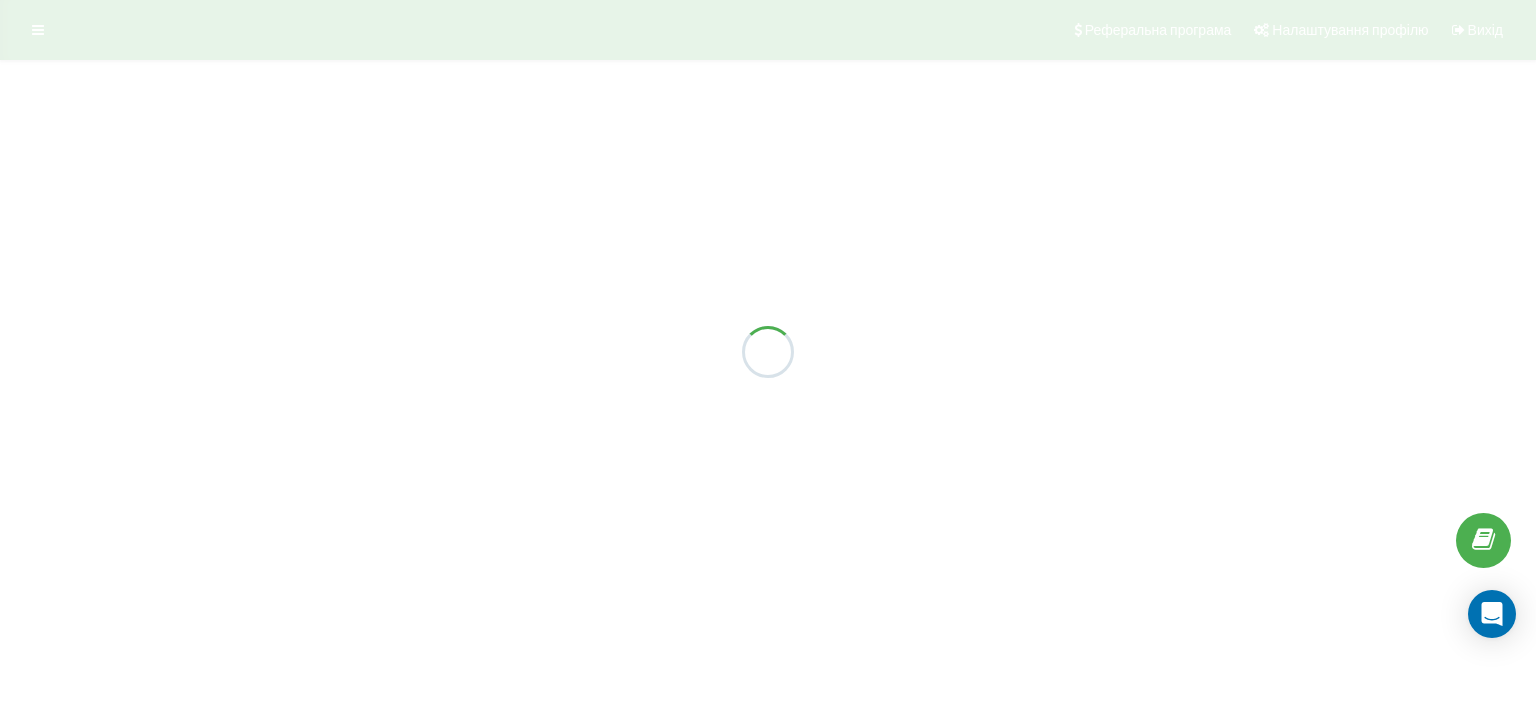 scroll, scrollTop: 0, scrollLeft: 0, axis: both 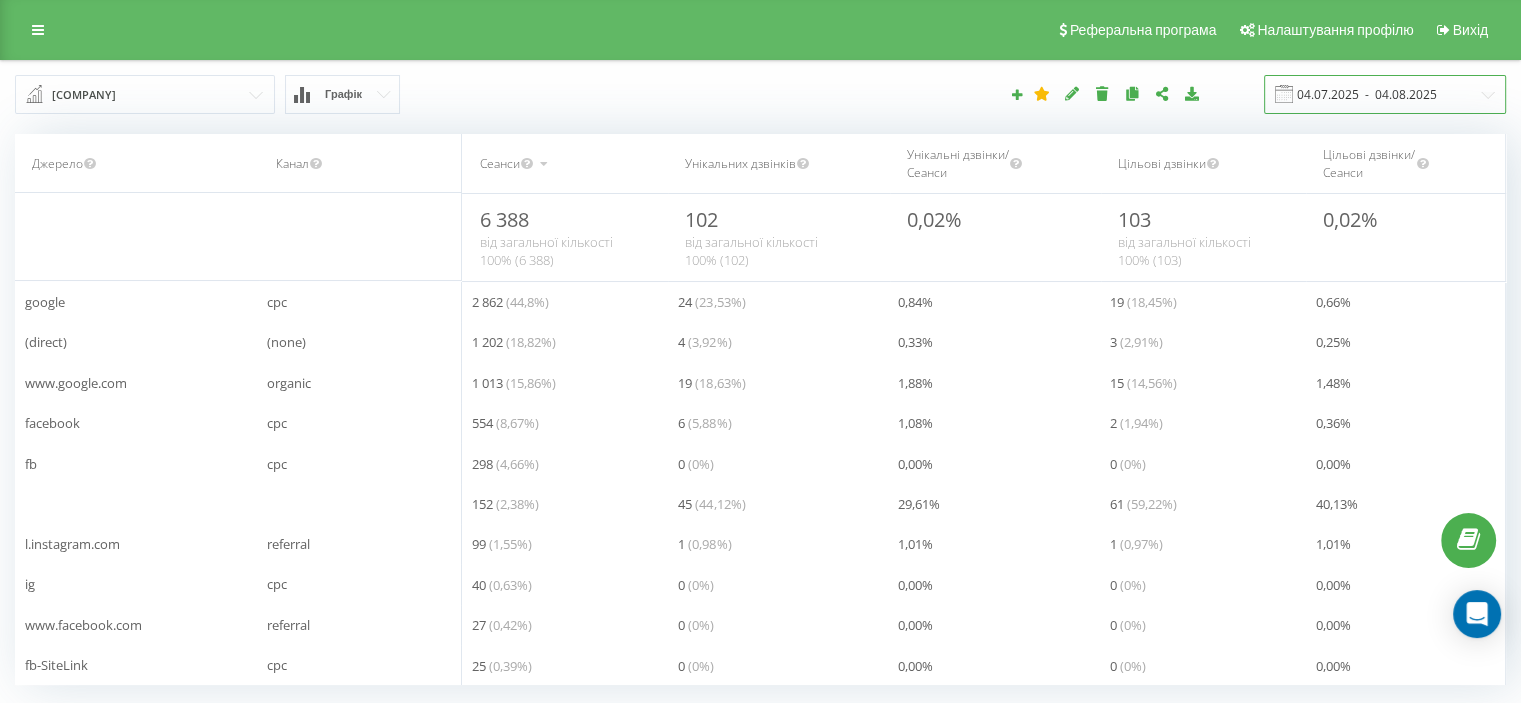 click on "04.07.2025  -  04.08.2025" at bounding box center (1385, 94) 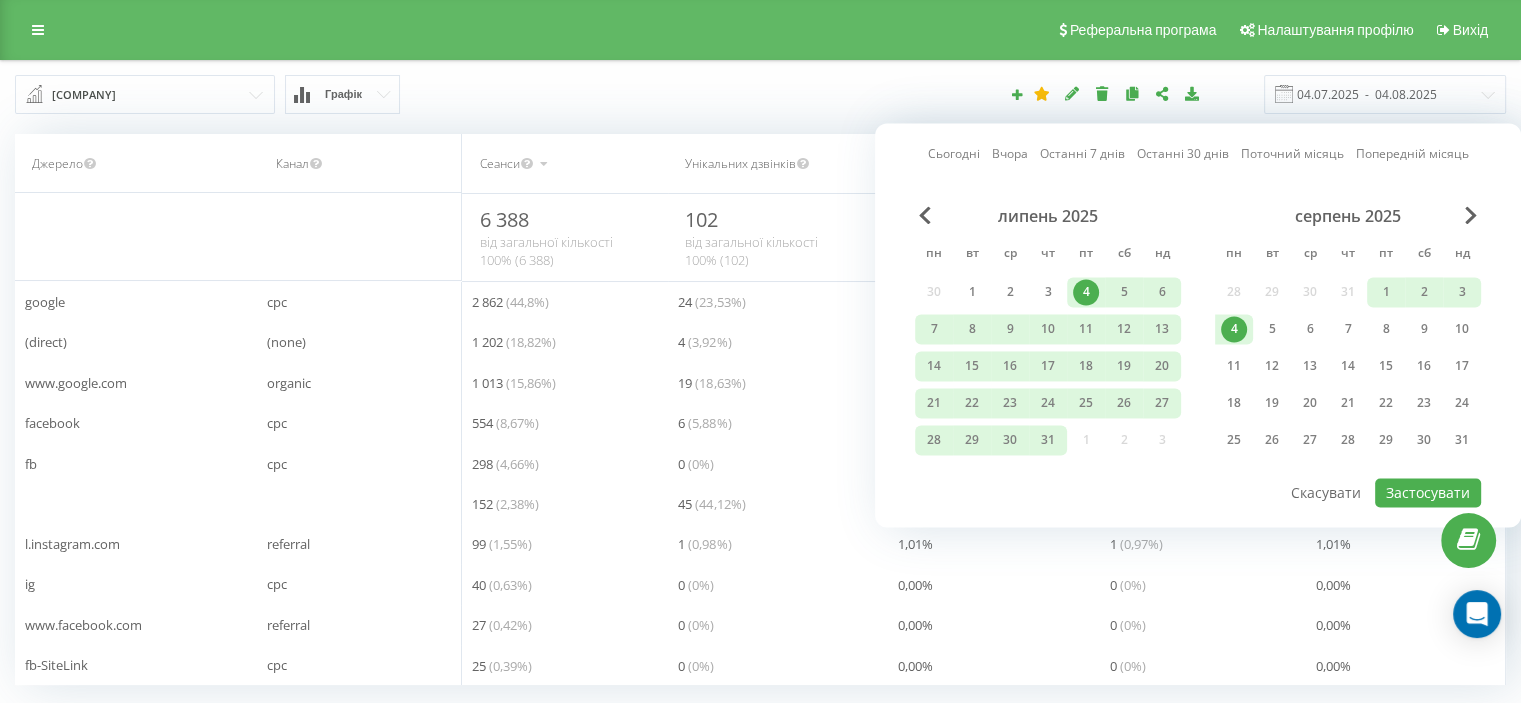click on "серпень 2025 пн вт ср чт пт сб нд 28 29 30 31 1 2 3 4 5 6 7 8 9 10 11 12 13 14 15 16 17 18 19 20 21 22 23 24 25 26 27 28 29 30 31" at bounding box center (1348, 334) 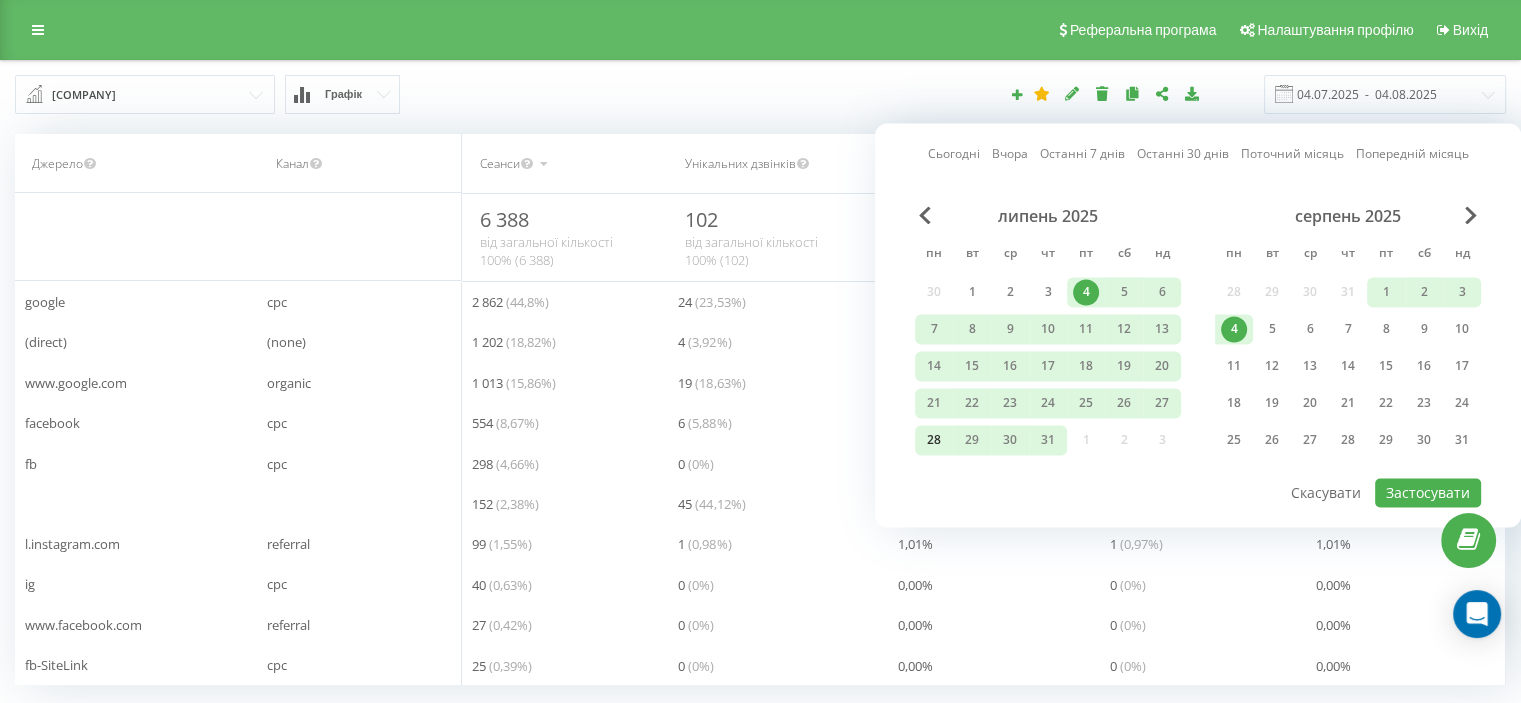 click on "28" at bounding box center (934, 440) 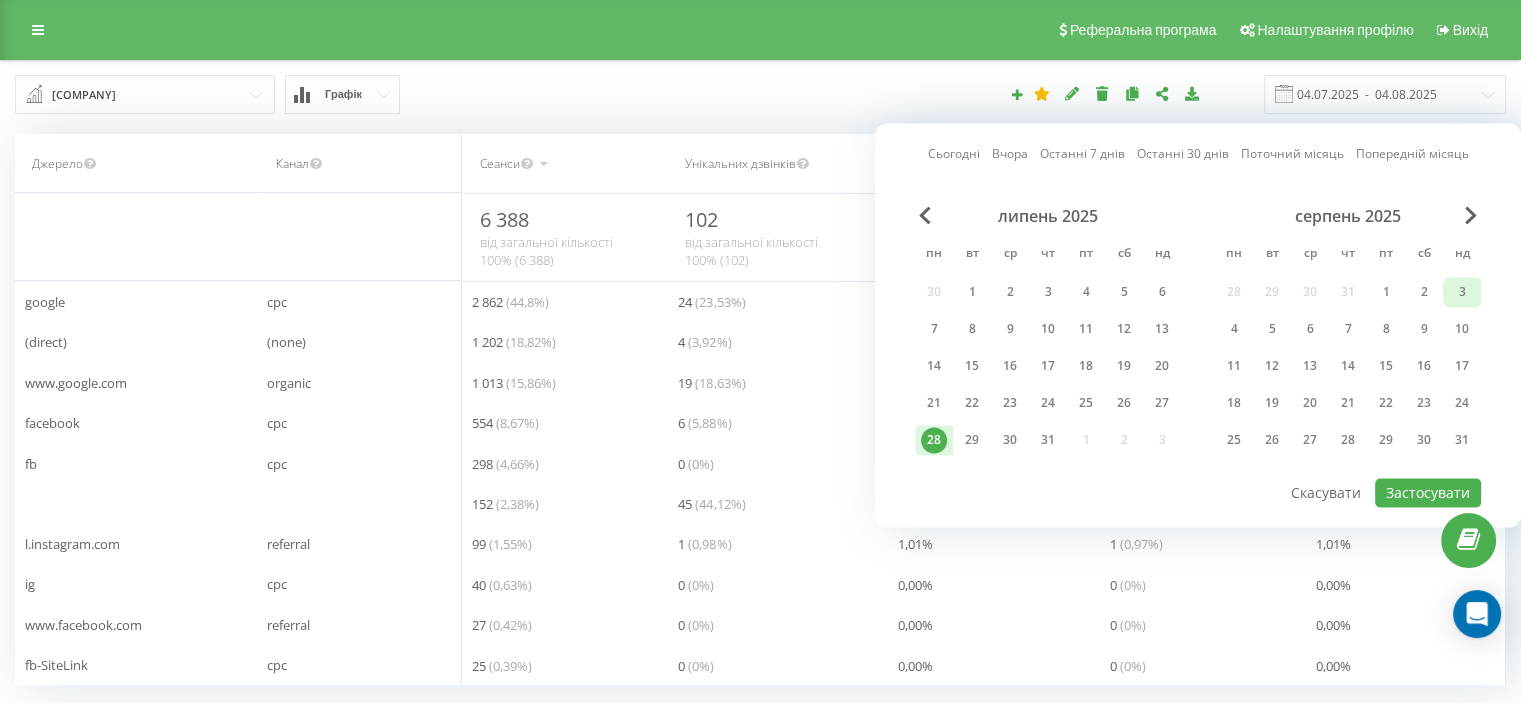 click on "3" at bounding box center (1462, 292) 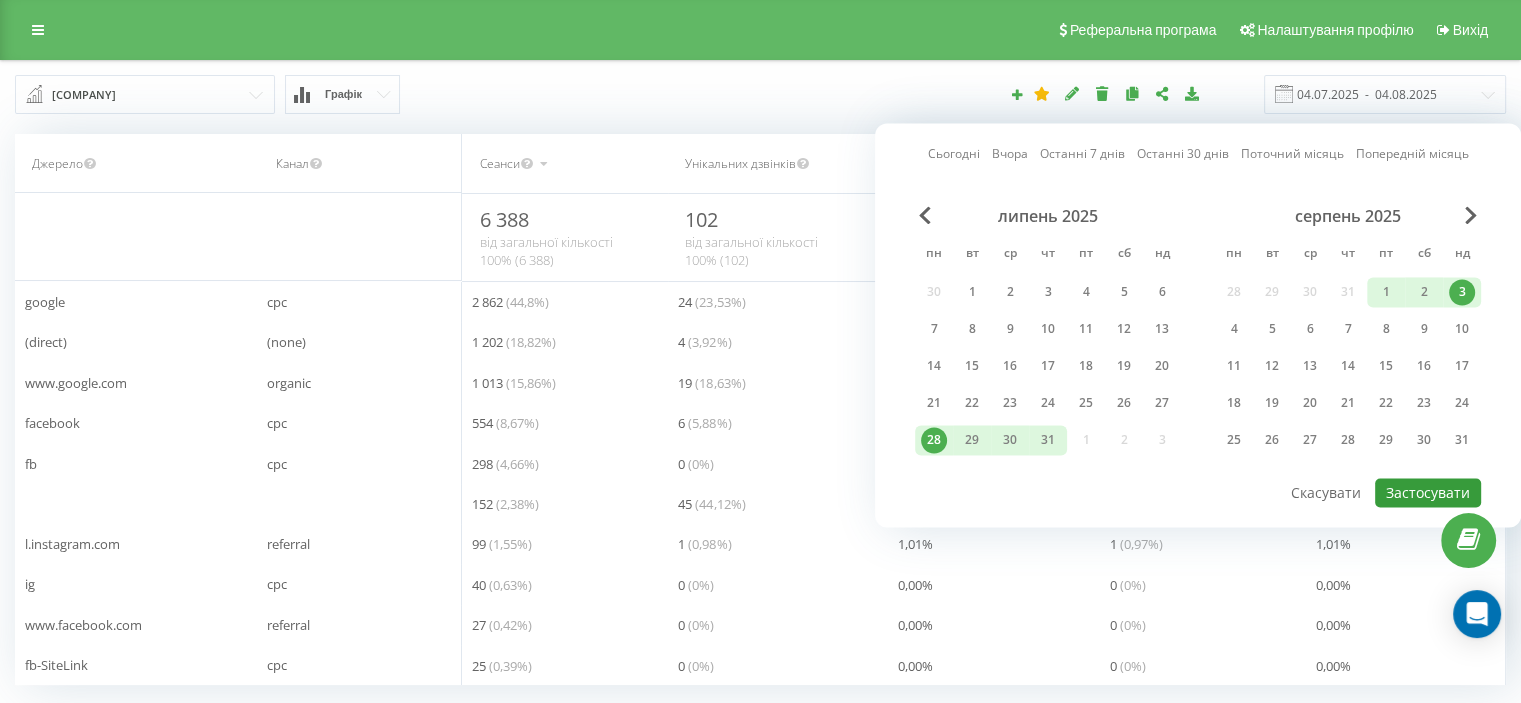 click on "Застосувати" at bounding box center [1428, 492] 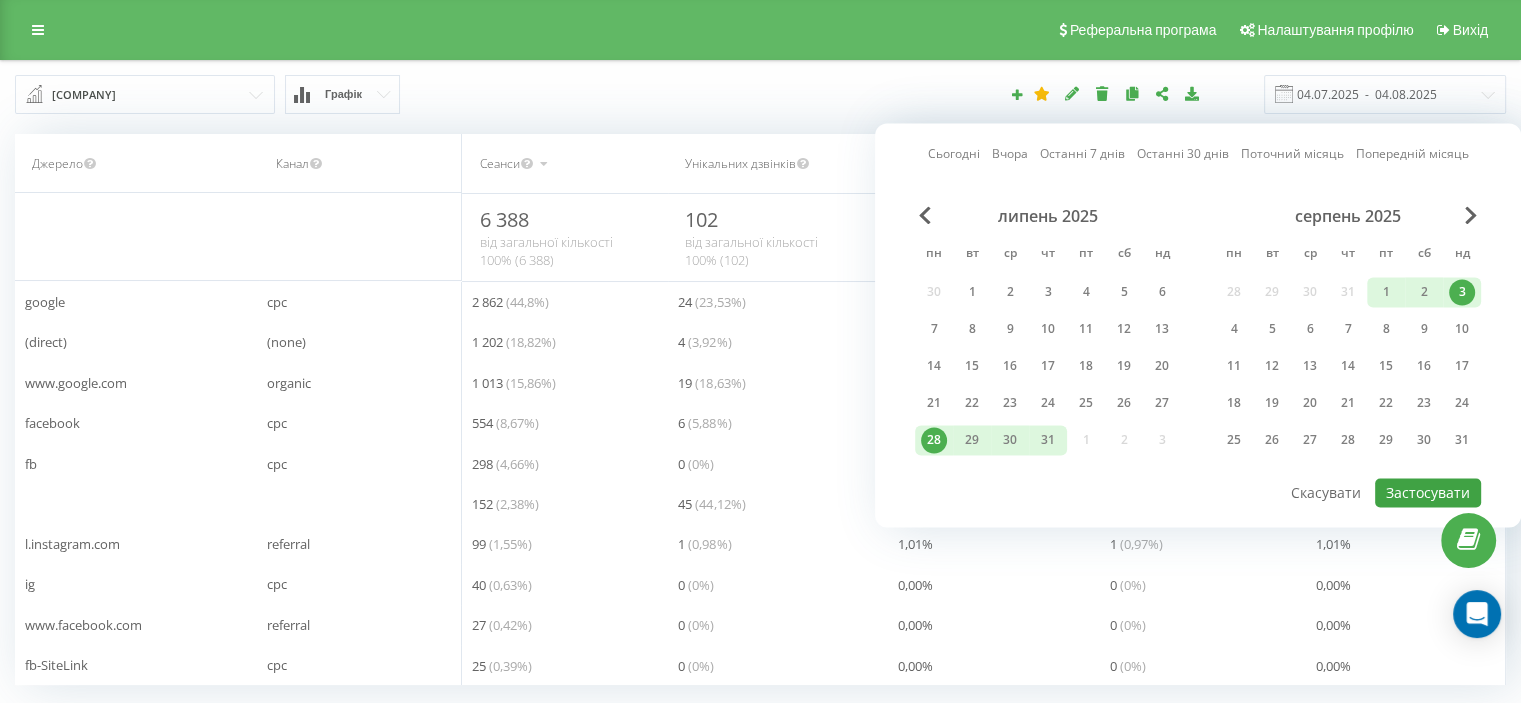 type on "28.07.2025  -  03.08.2025" 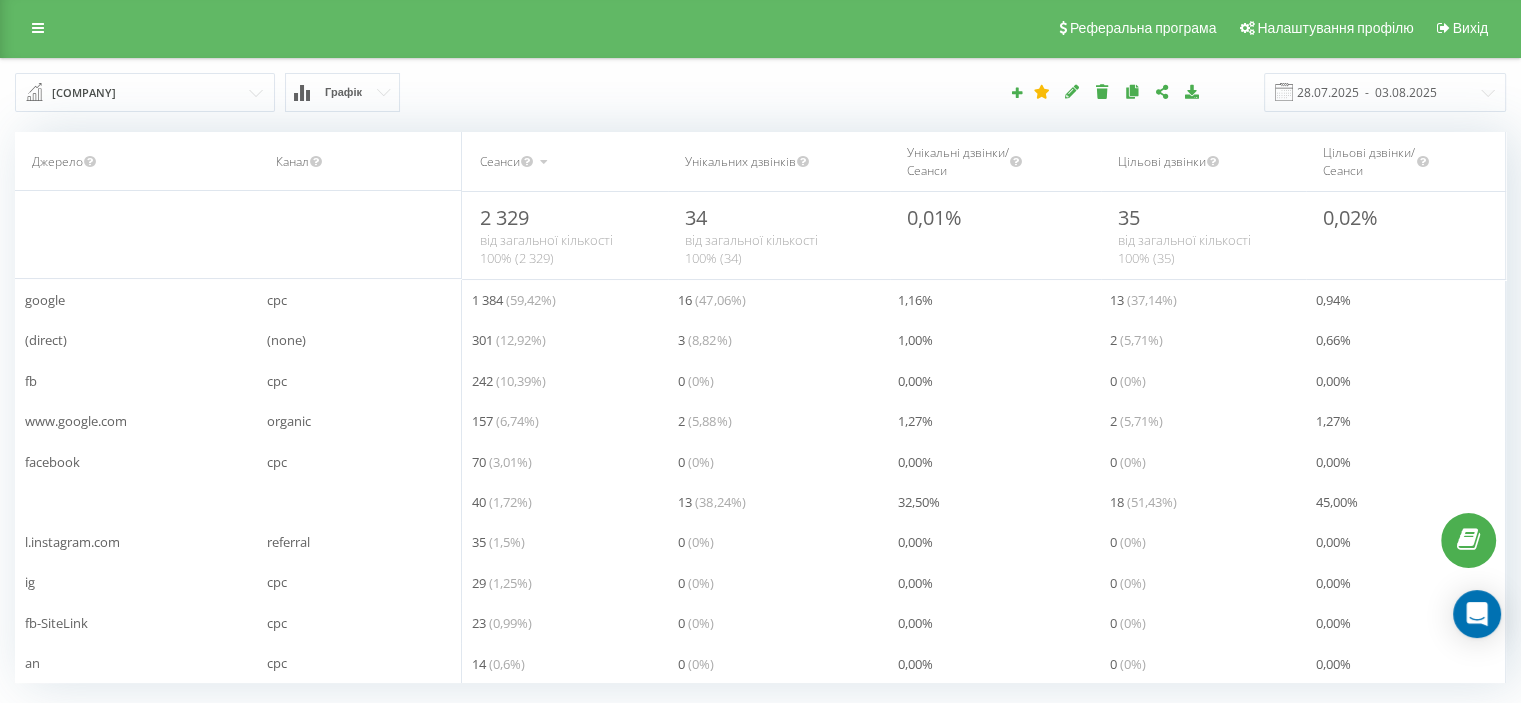 scroll, scrollTop: 0, scrollLeft: 0, axis: both 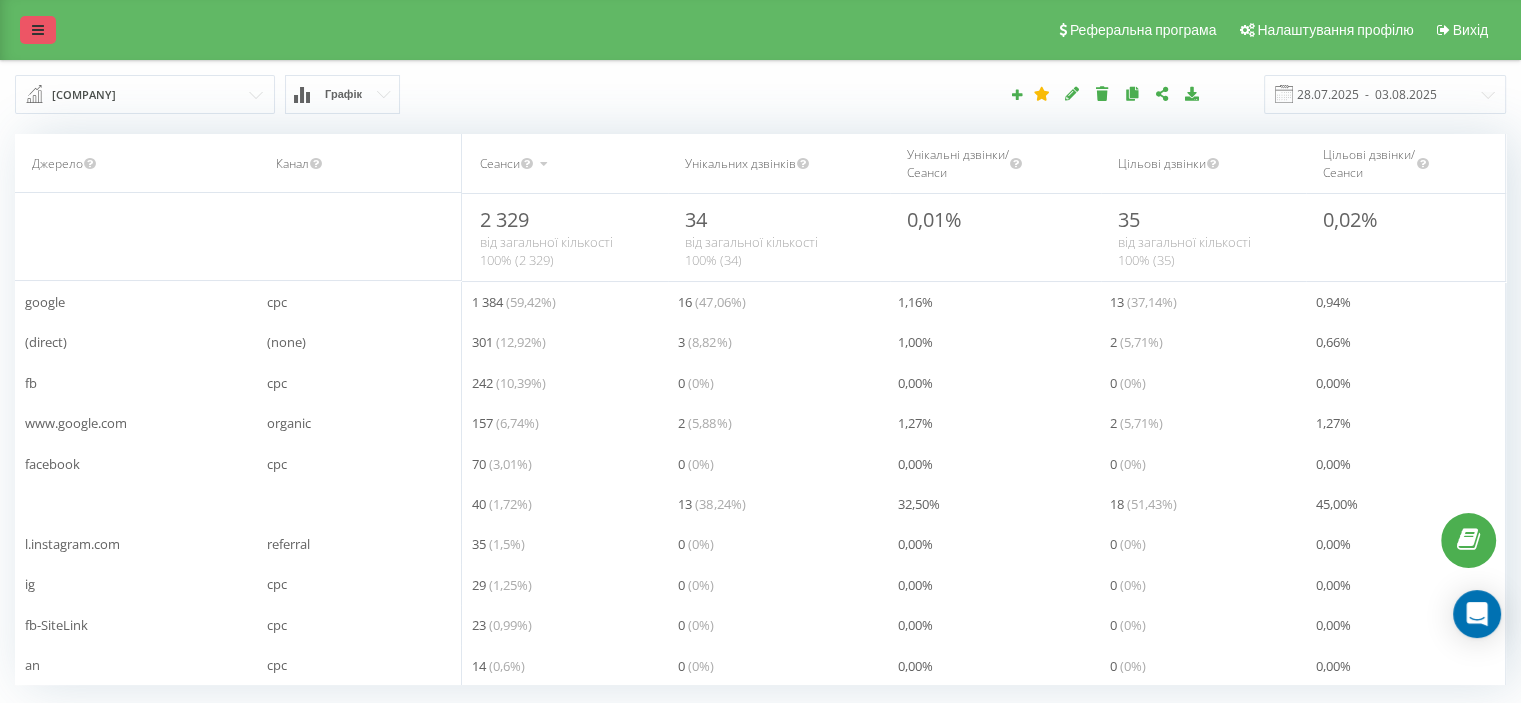 click at bounding box center [38, 30] 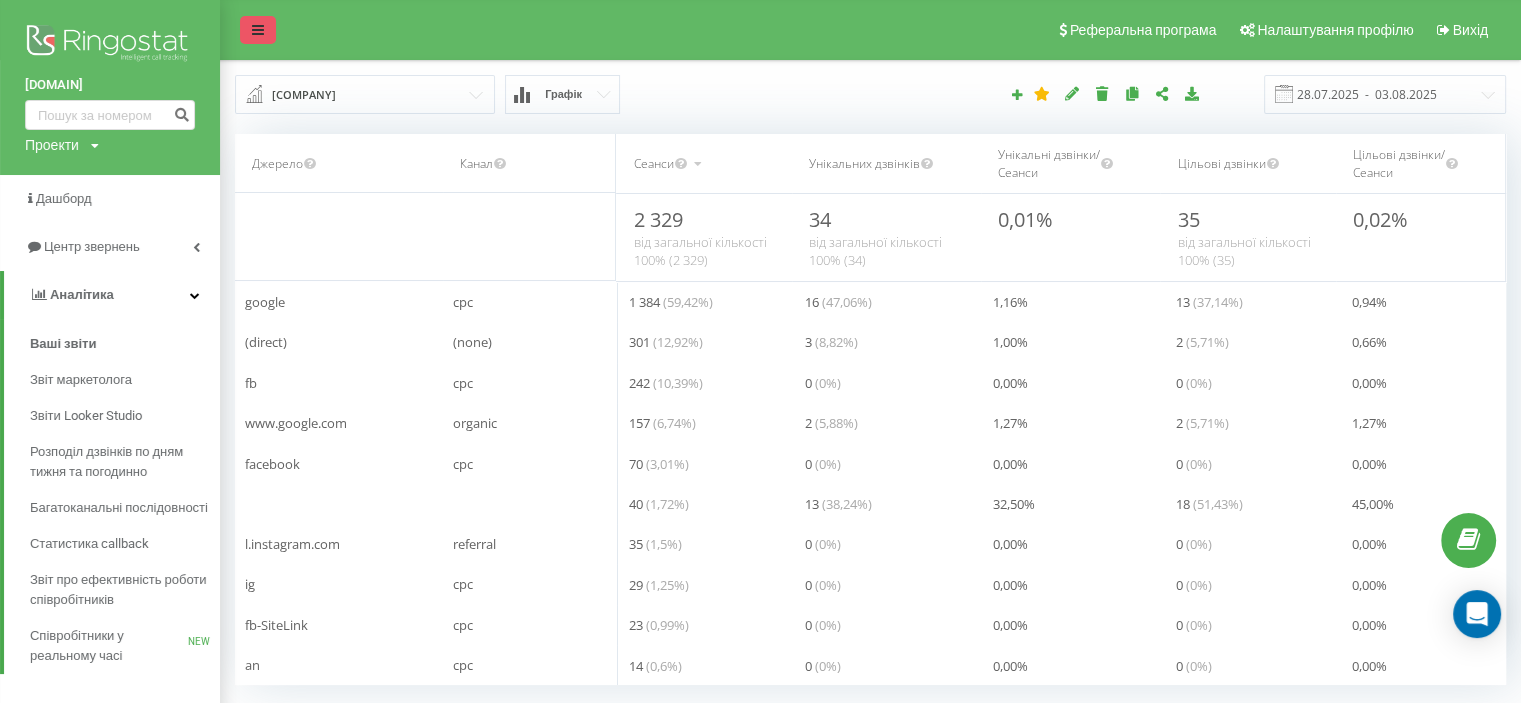 scroll, scrollTop: 88, scrollLeft: 236, axis: both 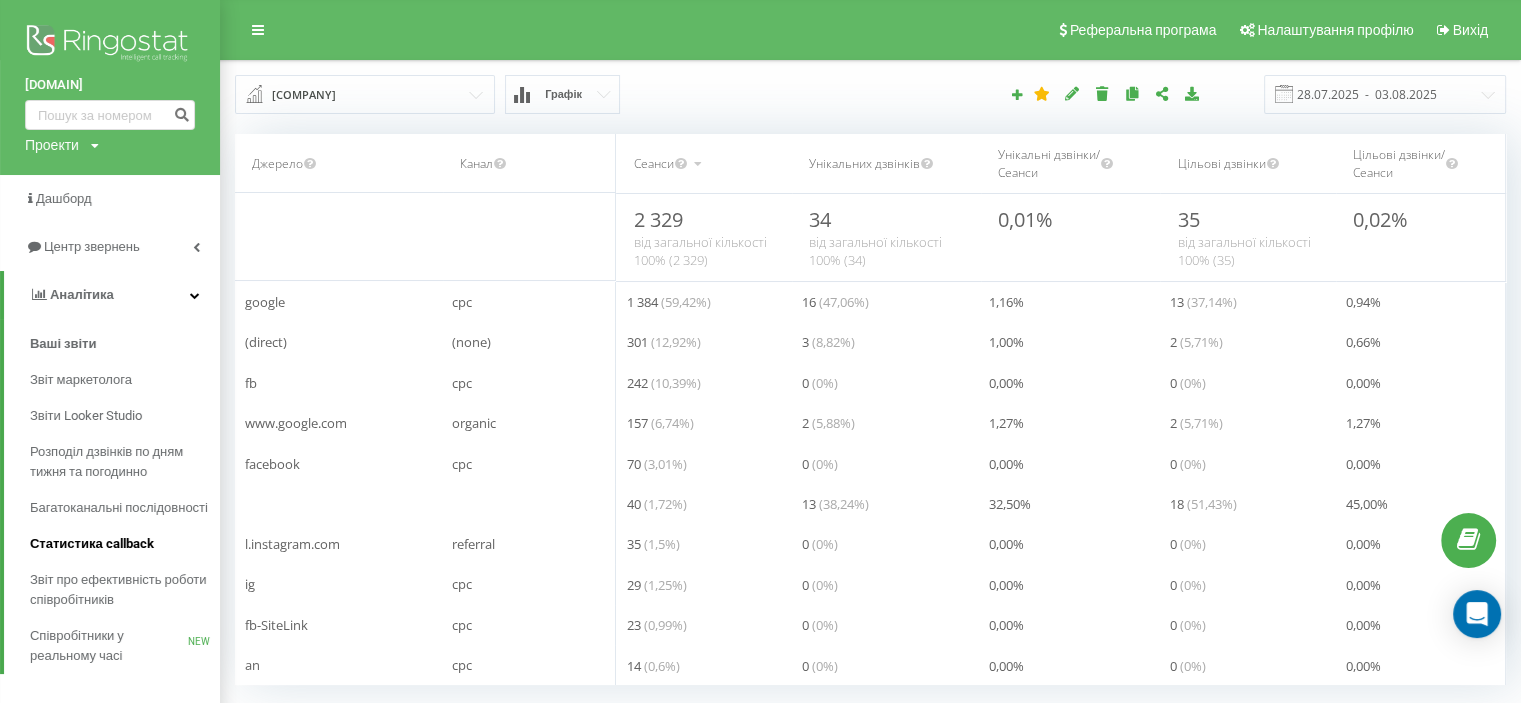 click on "Статистика callback" at bounding box center (92, 544) 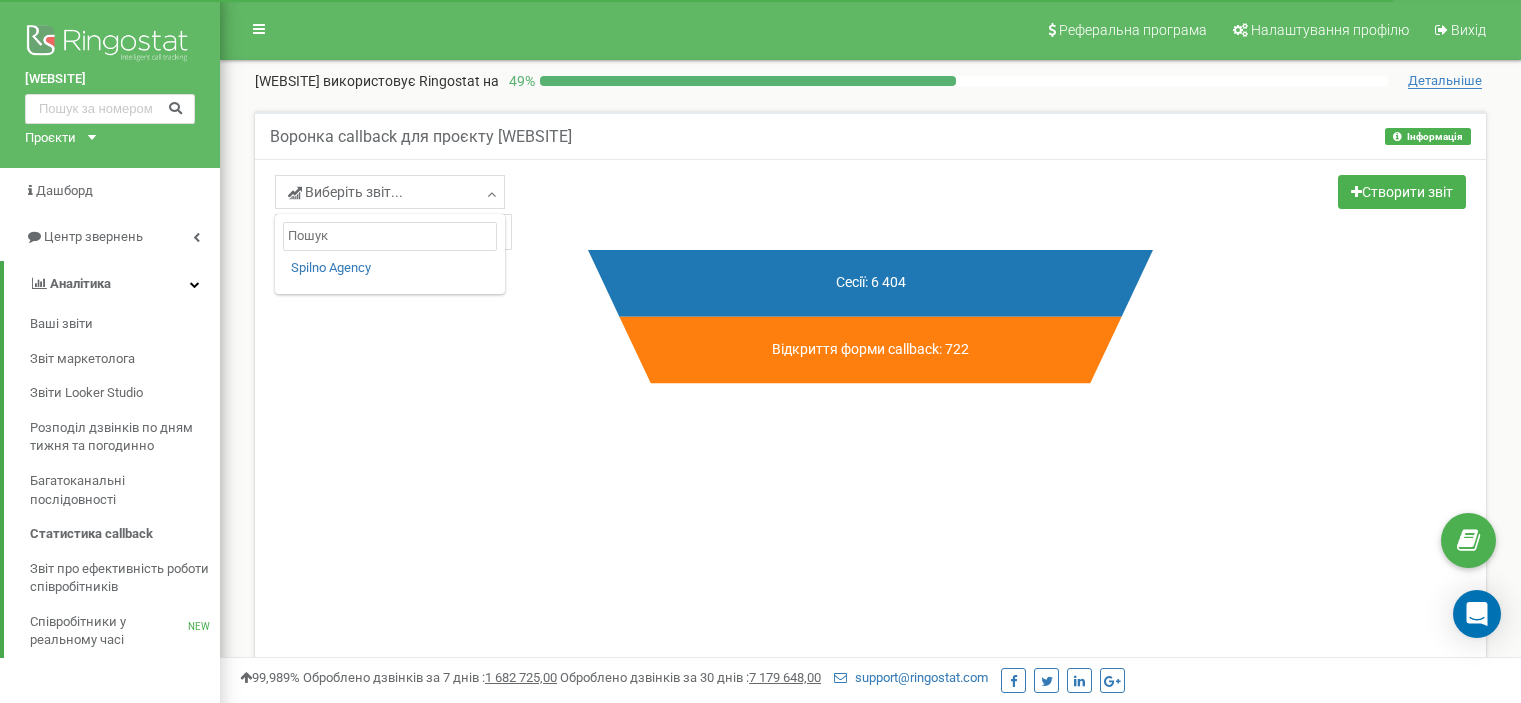scroll, scrollTop: 0, scrollLeft: 0, axis: both 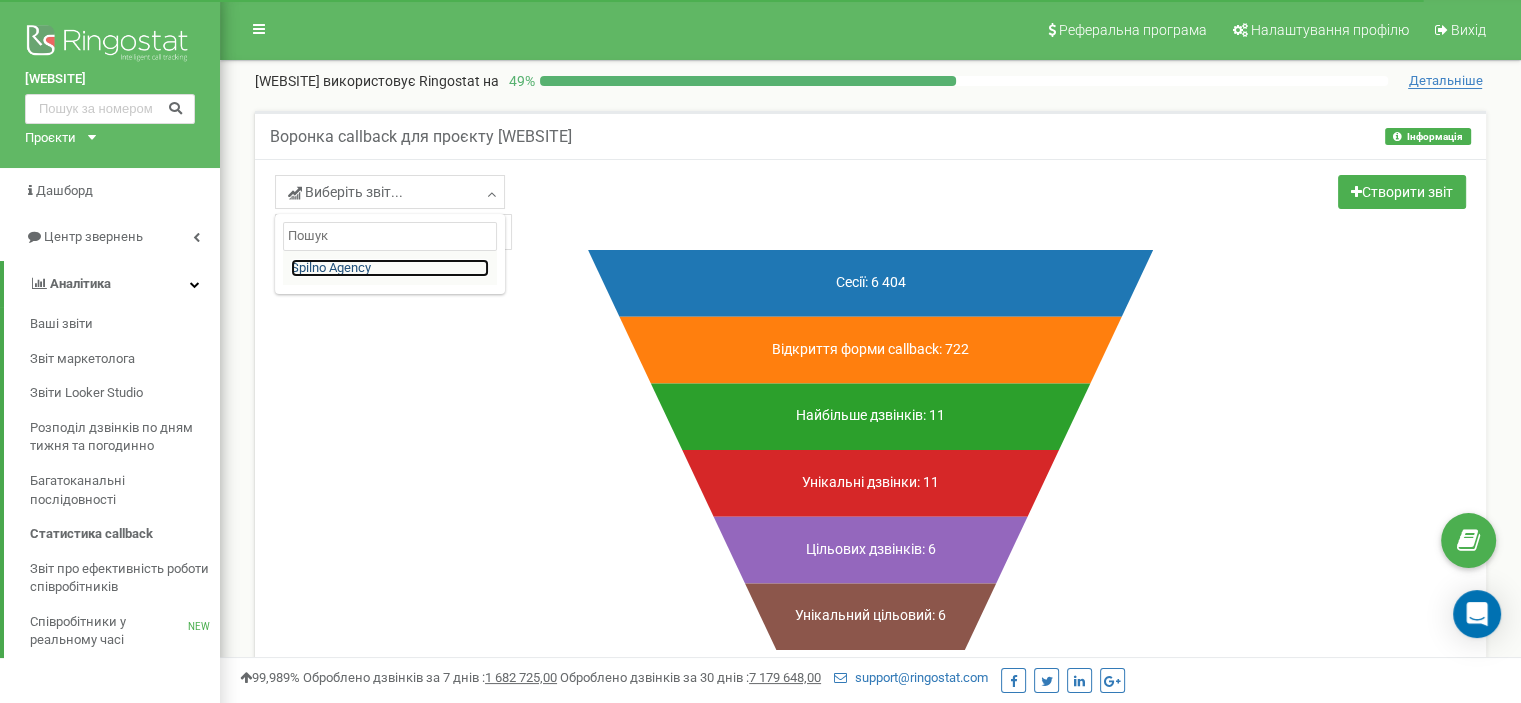 click on "Spilno Agency" at bounding box center [390, 268] 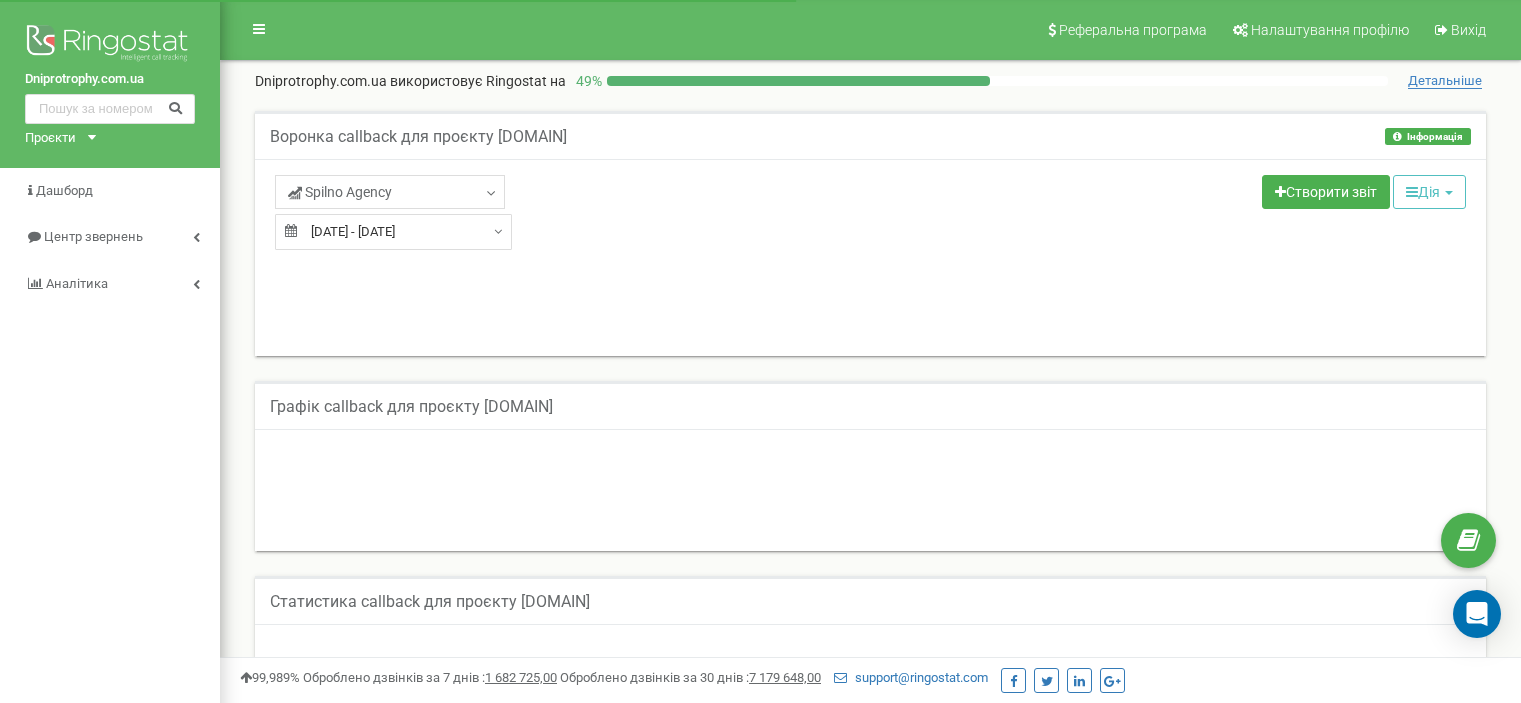 scroll, scrollTop: 0, scrollLeft: 0, axis: both 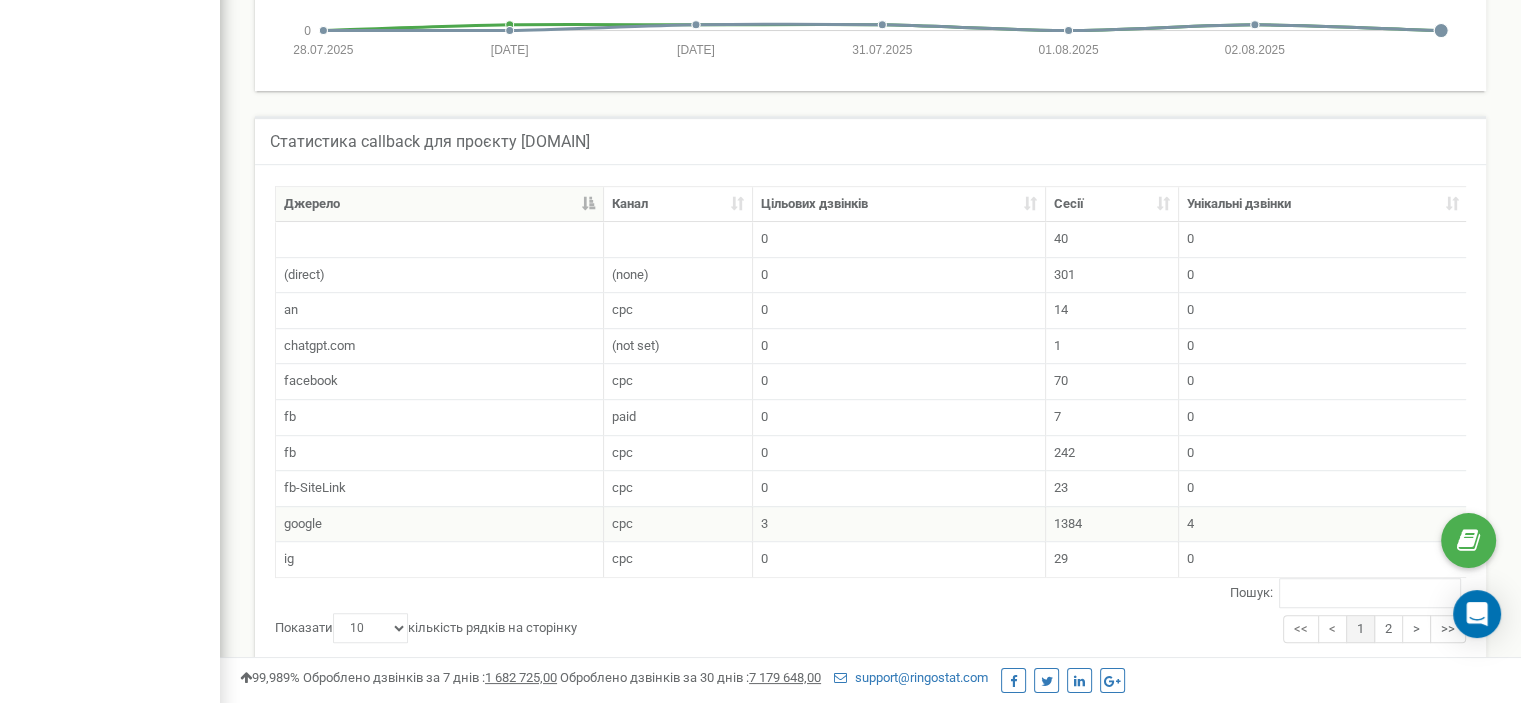 click on "3" at bounding box center (899, 524) 